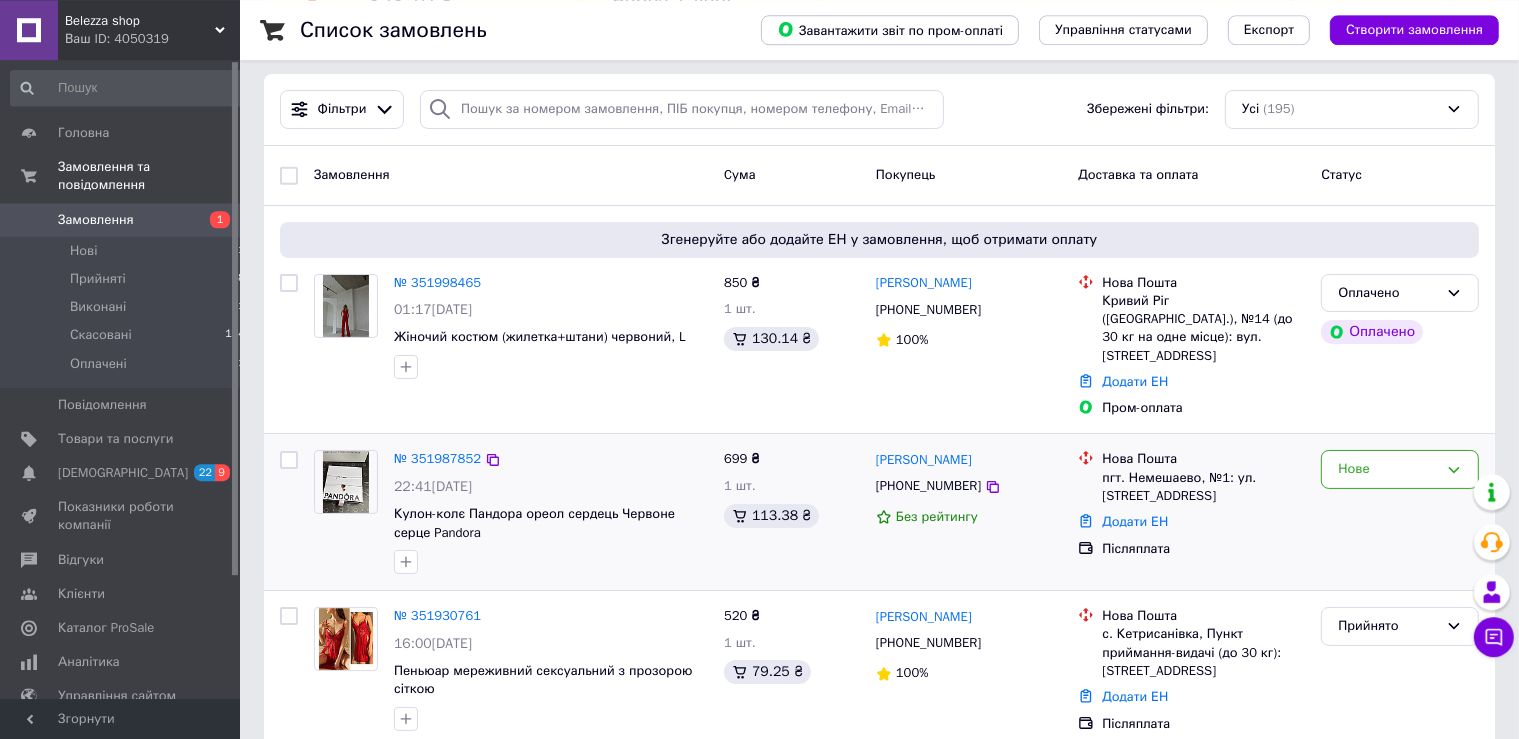 scroll, scrollTop: 105, scrollLeft: 0, axis: vertical 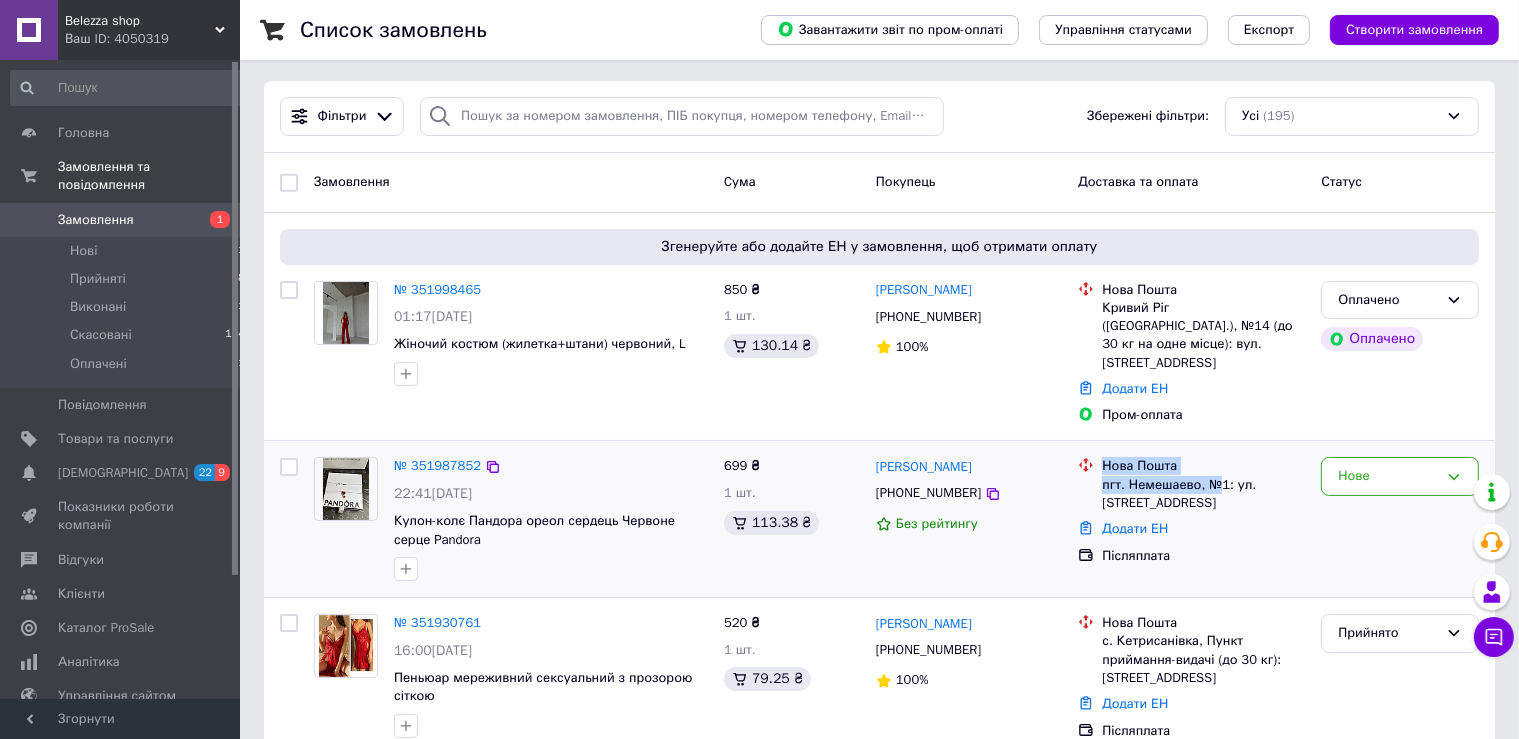 drag, startPoint x: 1106, startPoint y: 449, endPoint x: 1218, endPoint y: 474, distance: 114.75626 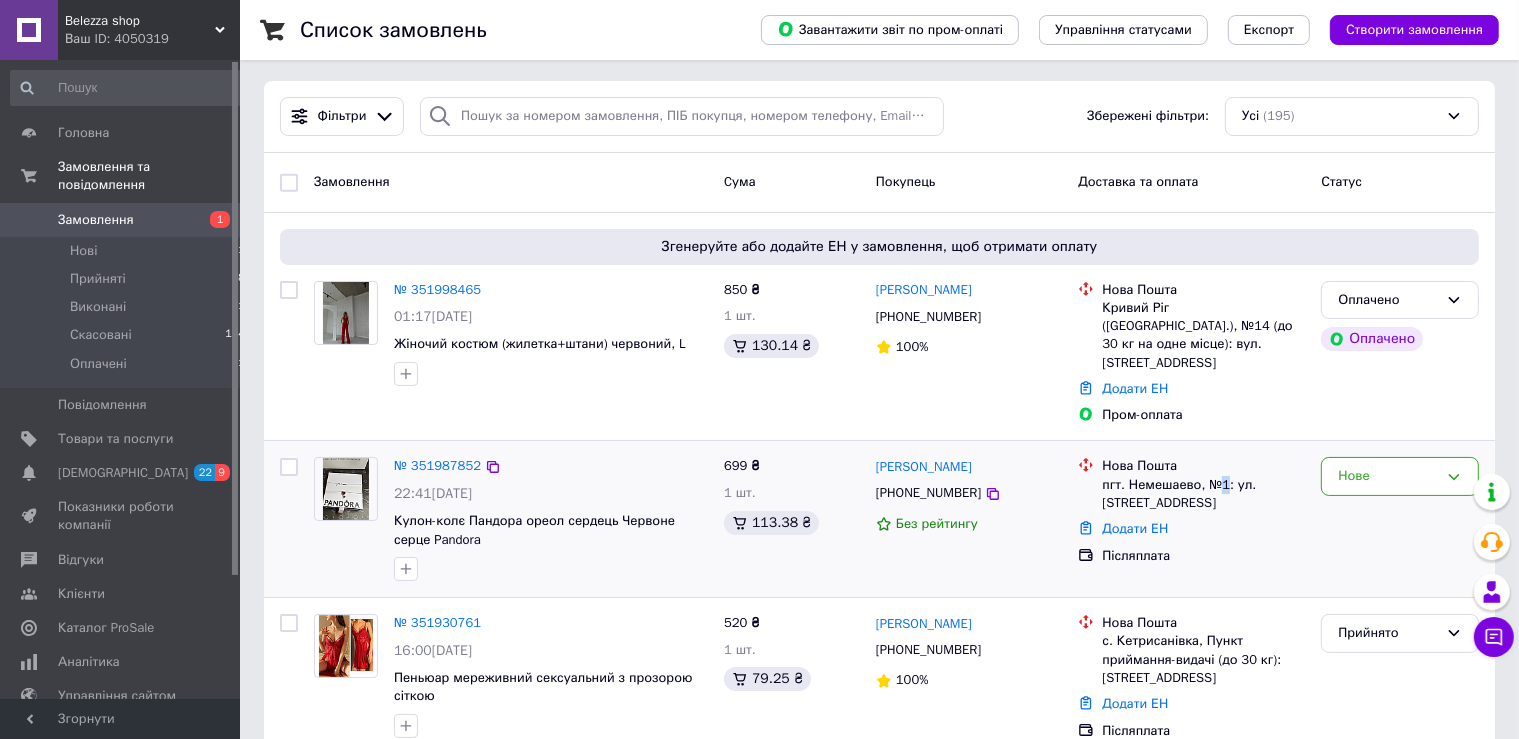 click on "пгт. Немешаево, №1: [STREET_ADDRESS]" at bounding box center [1203, 494] 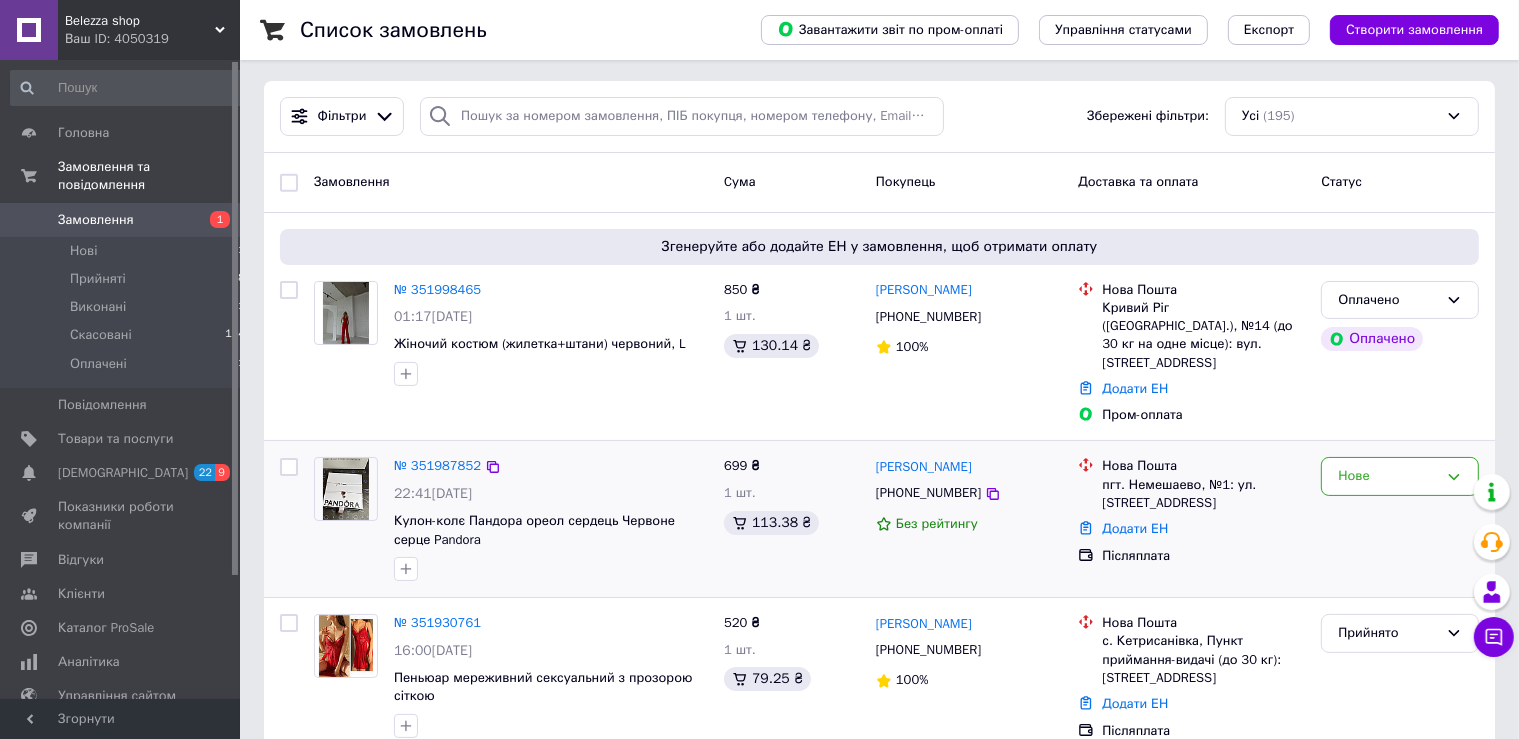 click on "пгт. Немешаево, №1: [STREET_ADDRESS]" at bounding box center [1203, 494] 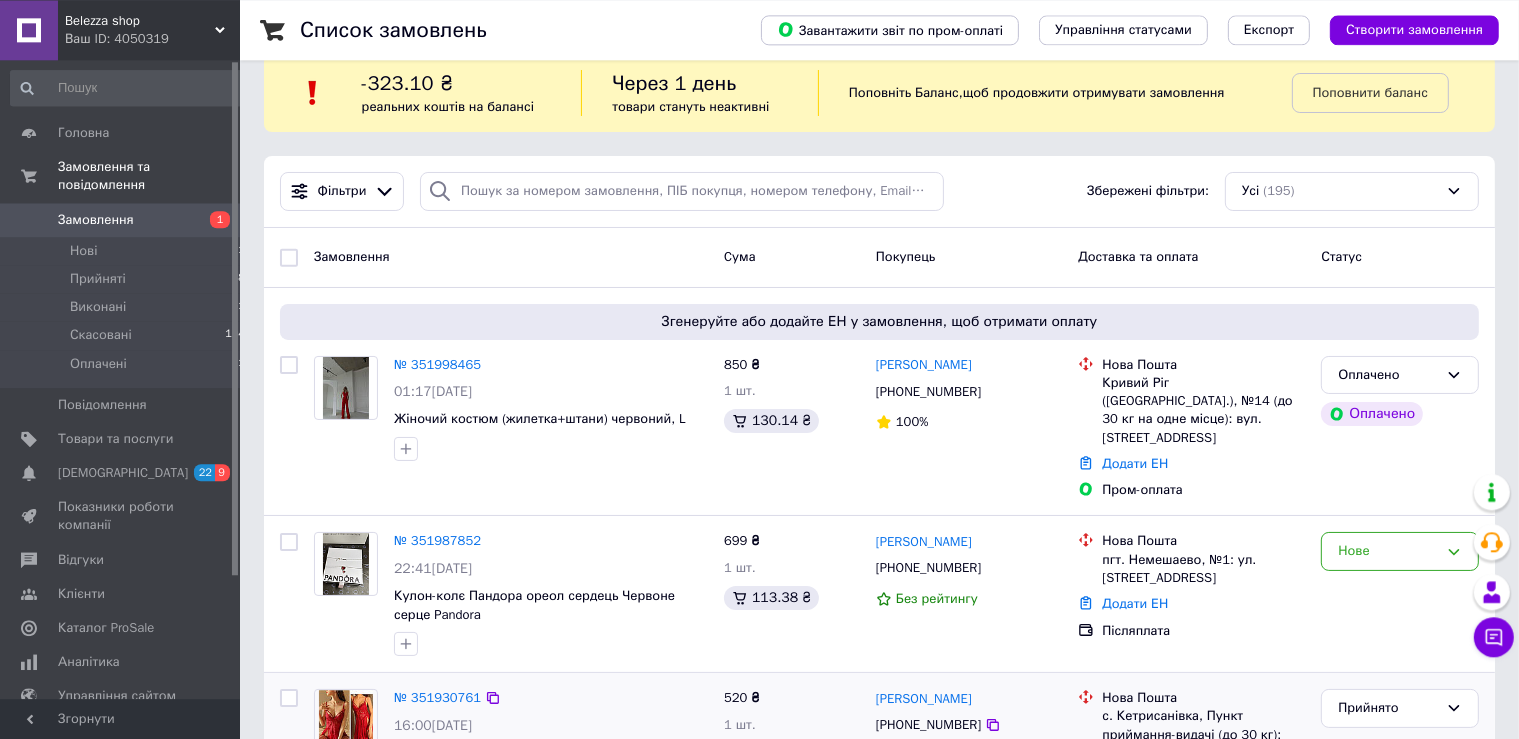 scroll, scrollTop: 0, scrollLeft: 0, axis: both 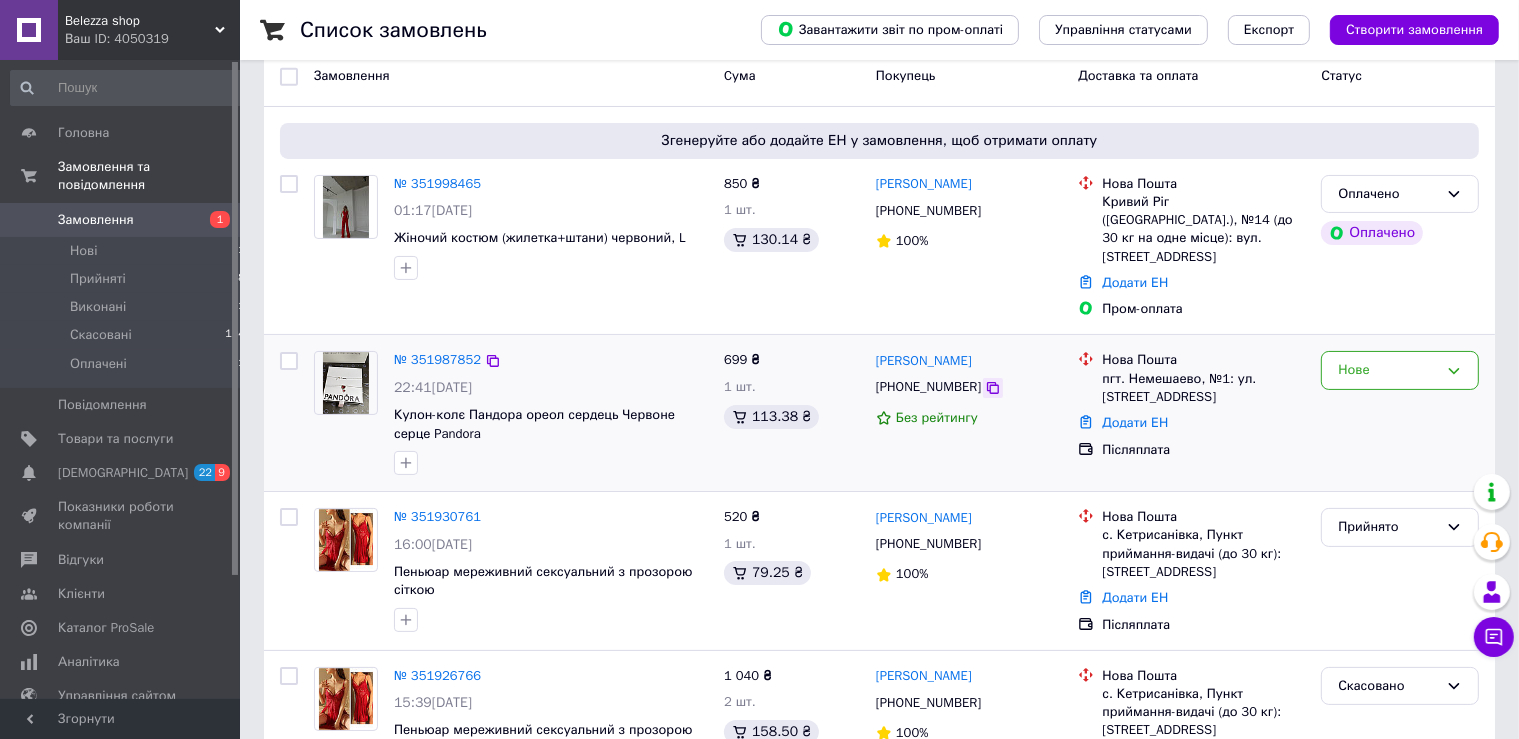 click 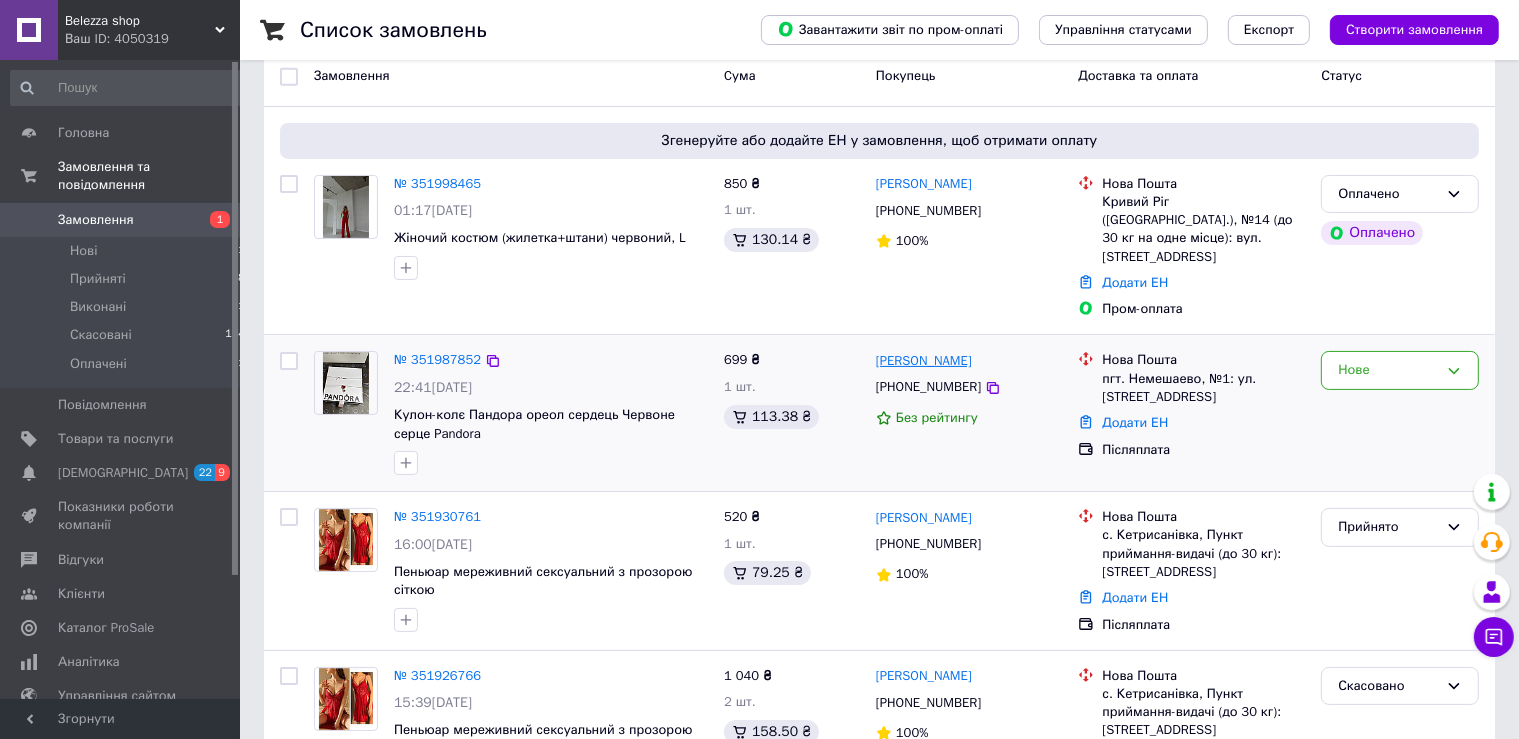 drag, startPoint x: 1003, startPoint y: 342, endPoint x: 878, endPoint y: 343, distance: 125.004 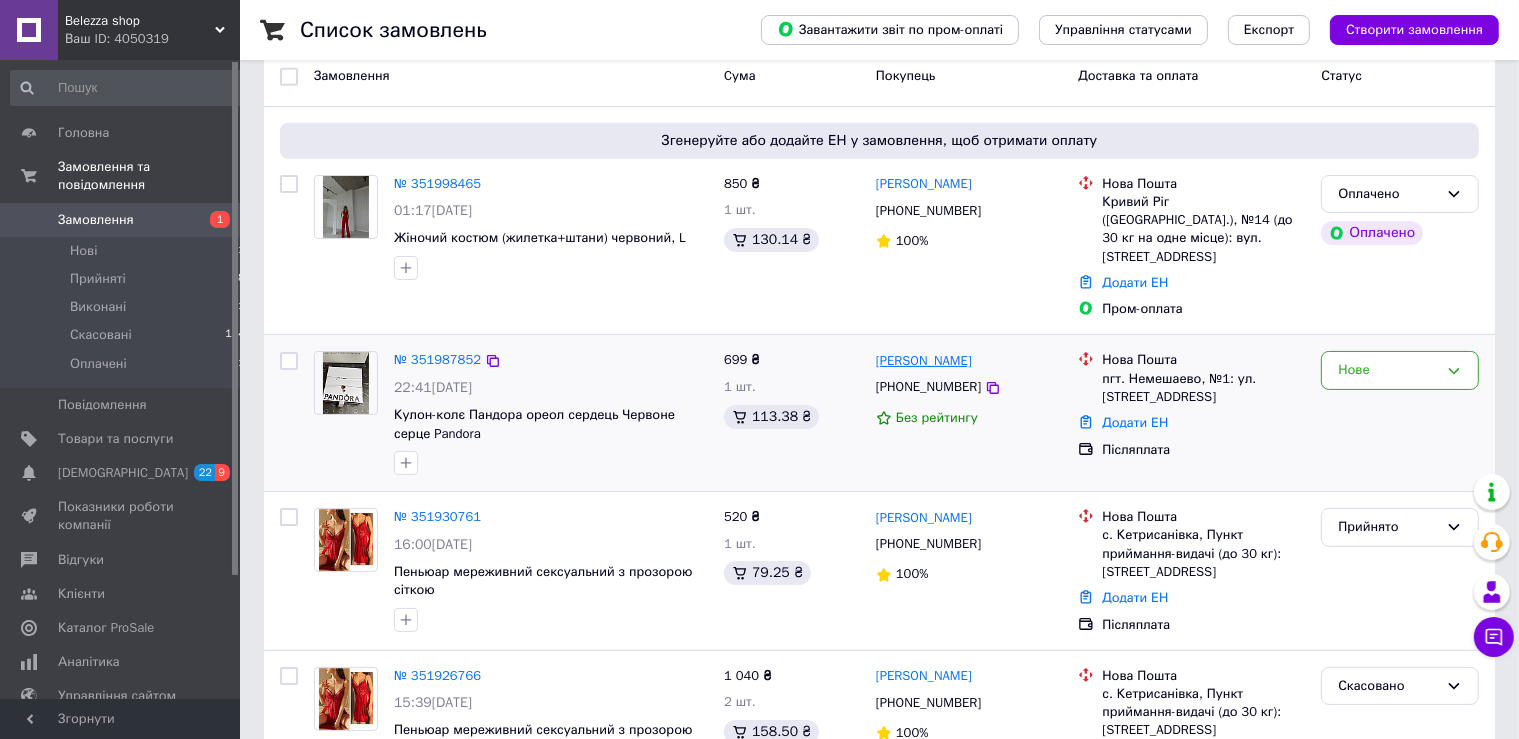 copy on "[PERSON_NAME]" 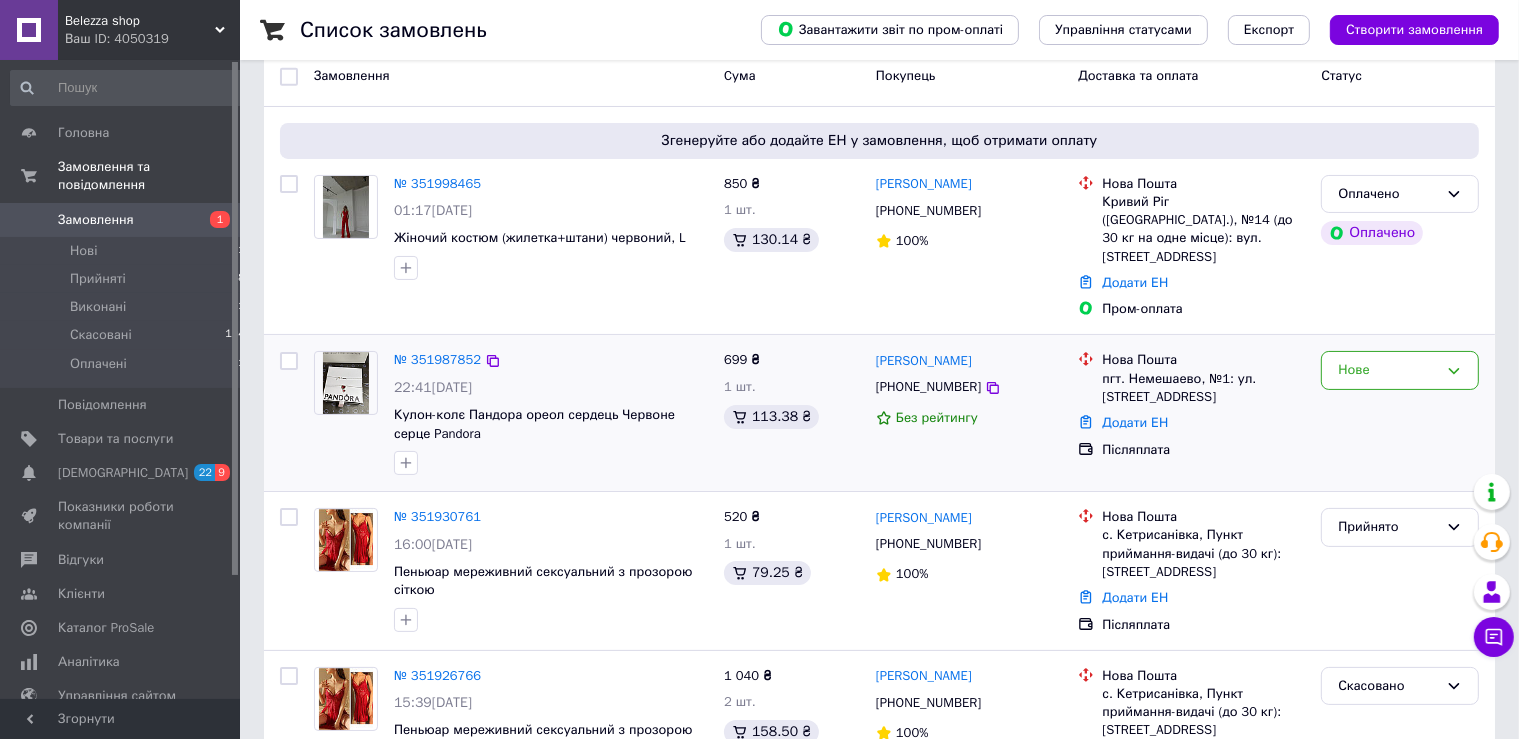 click on "пгт. Немешаево, №1: [STREET_ADDRESS]" at bounding box center (1203, 388) 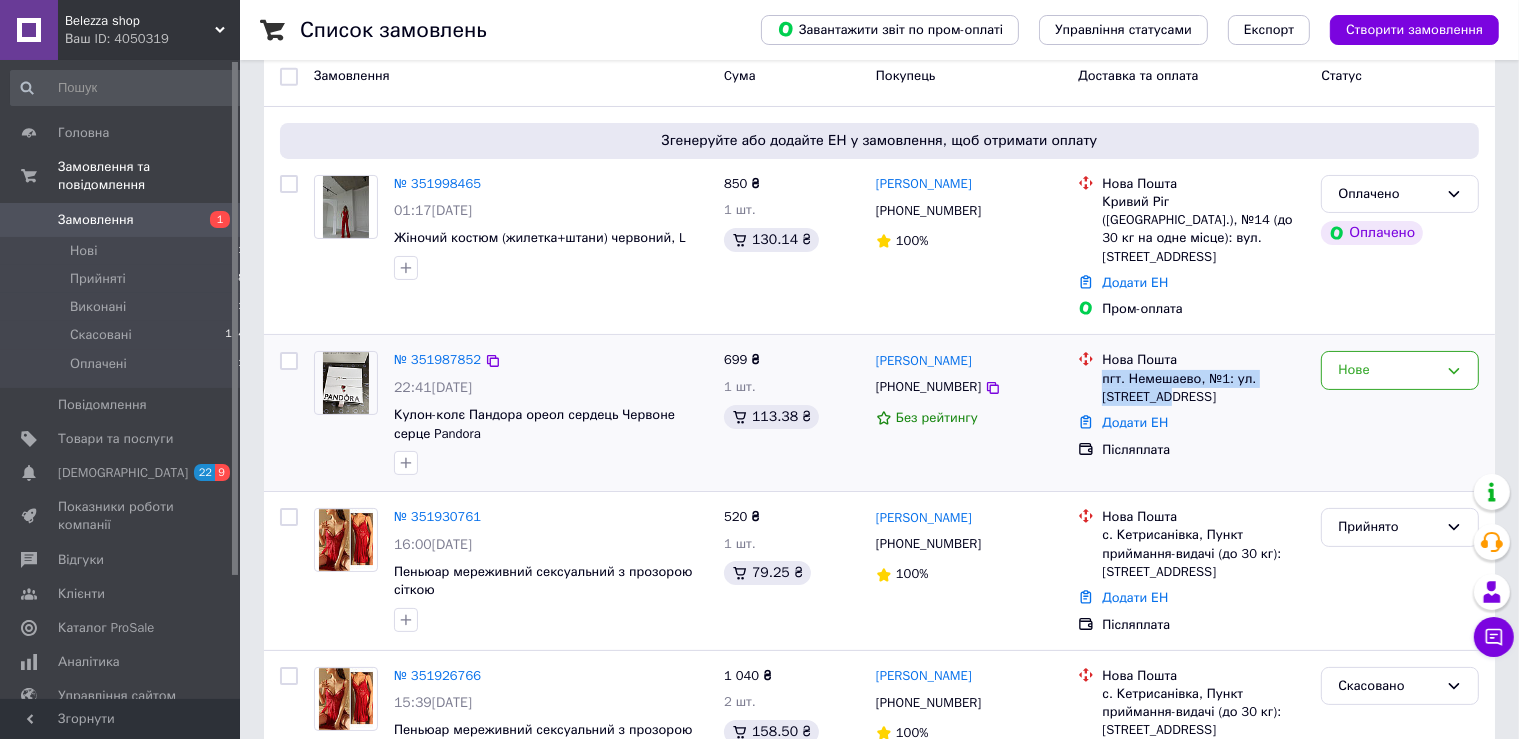 drag, startPoint x: 1104, startPoint y: 360, endPoint x: 1162, endPoint y: 372, distance: 59.22837 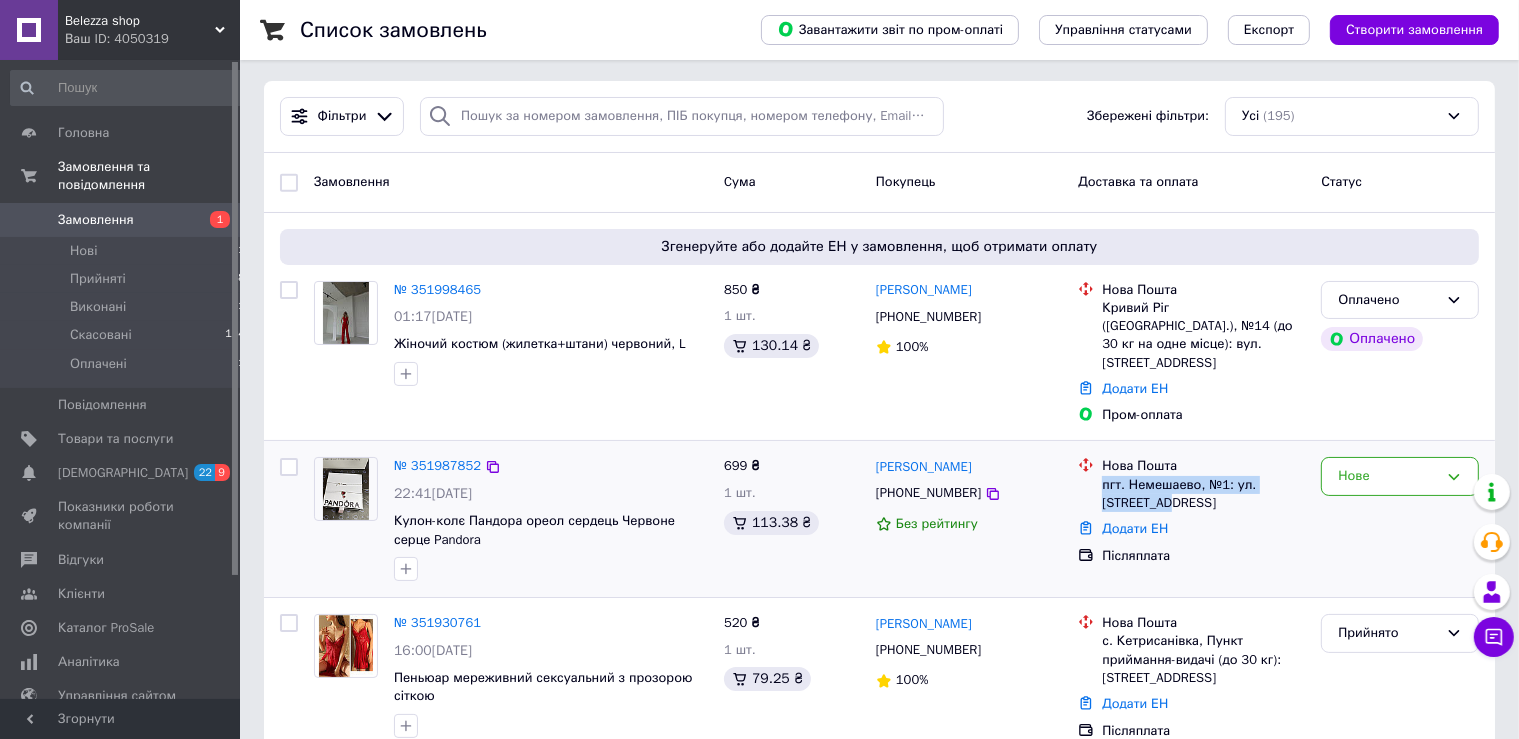 scroll, scrollTop: 0, scrollLeft: 0, axis: both 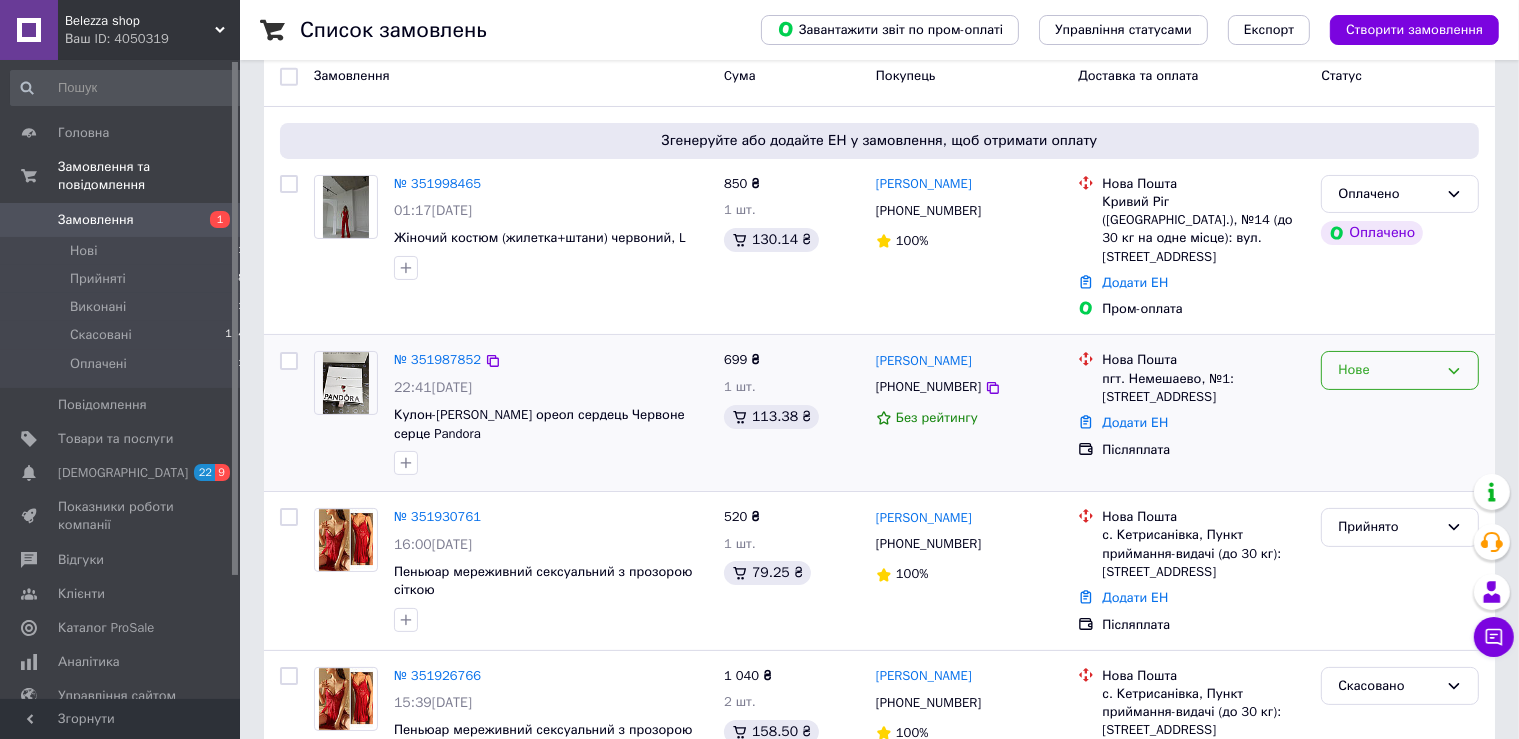 click on "Нове" at bounding box center [1388, 370] 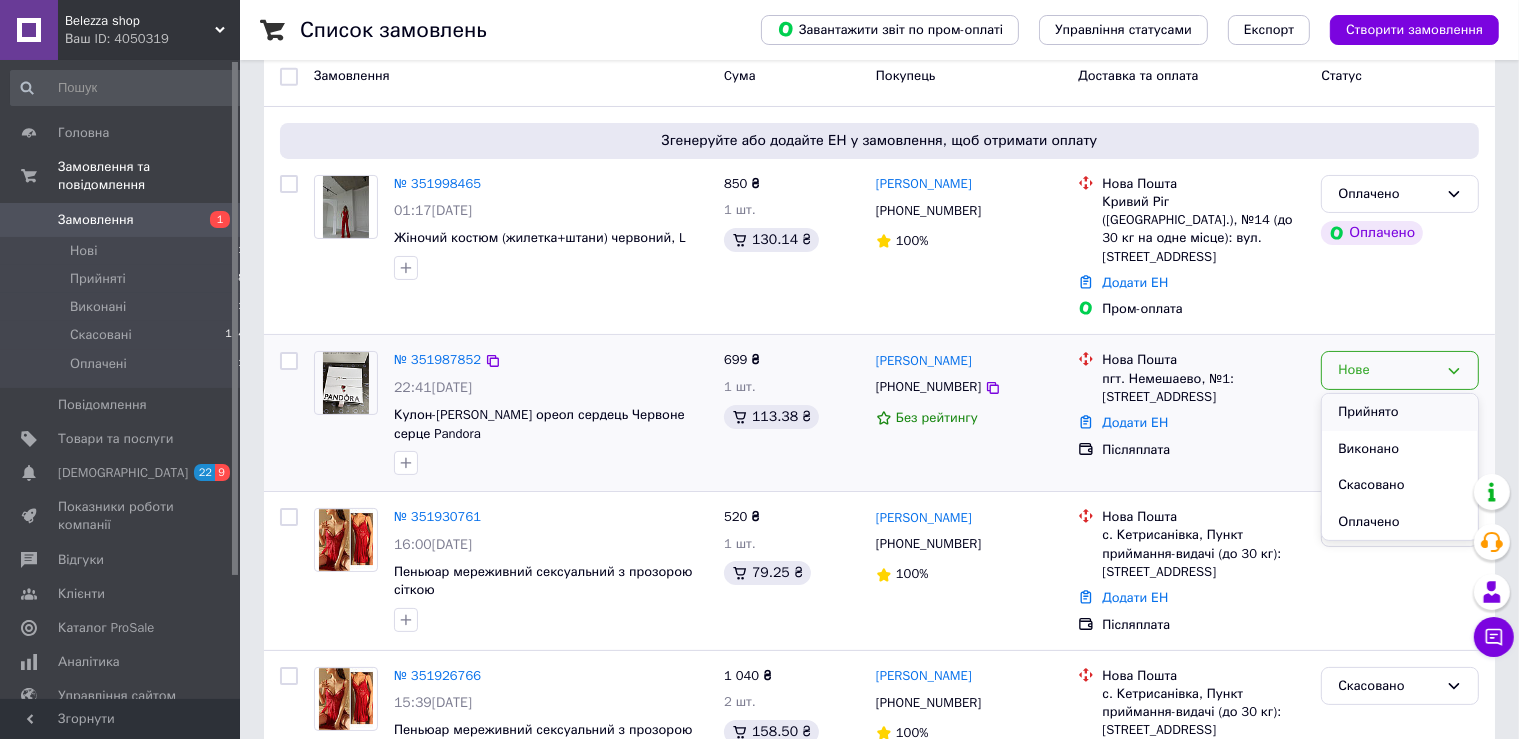 click on "Прийнято" at bounding box center [1400, 412] 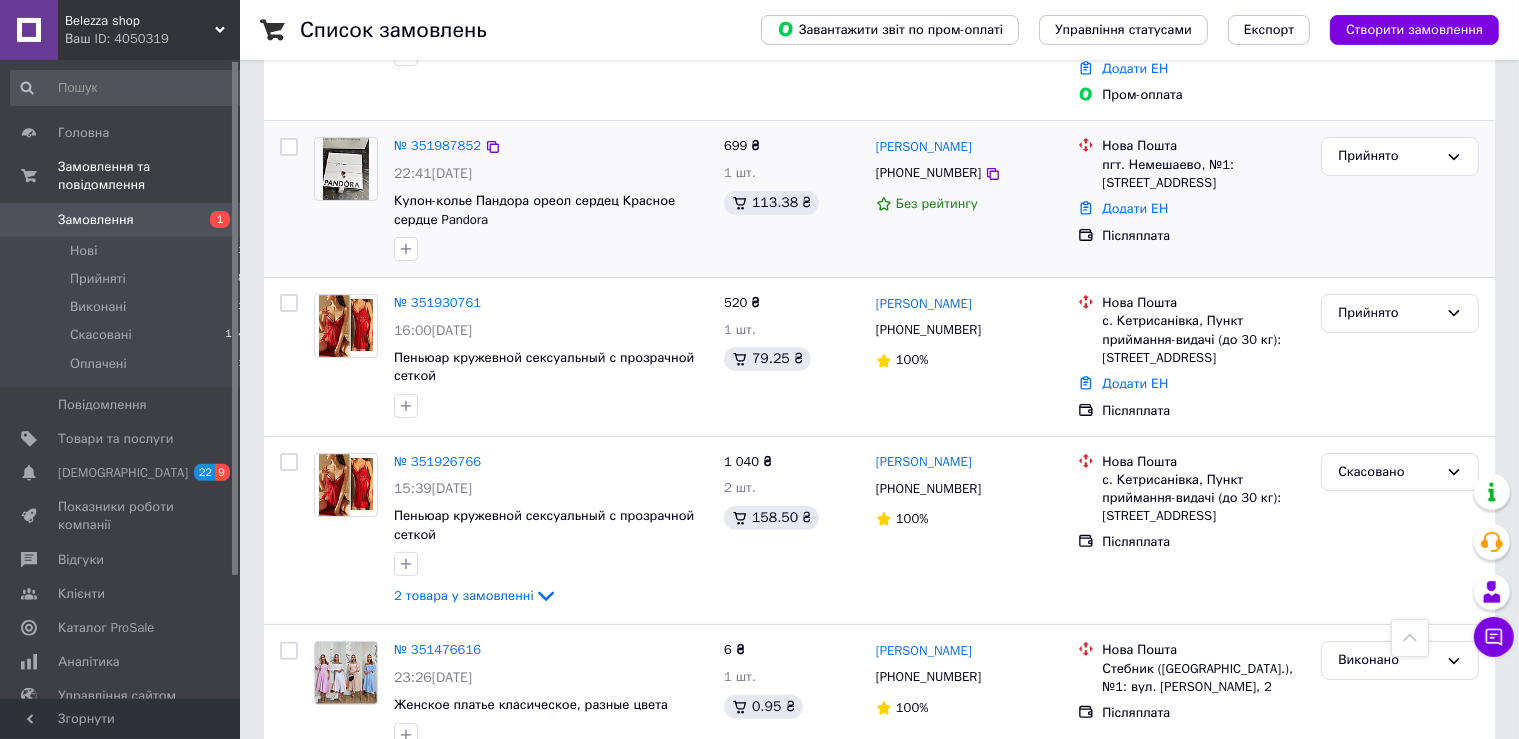scroll, scrollTop: 422, scrollLeft: 0, axis: vertical 